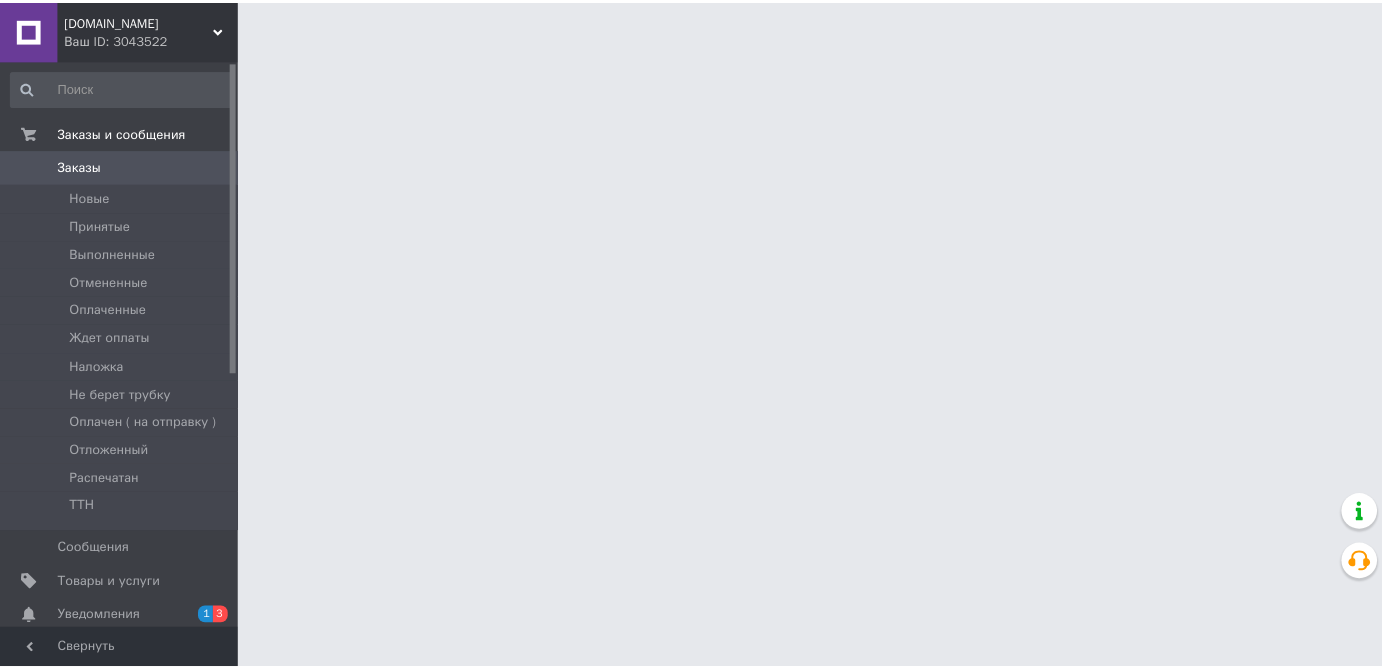 scroll, scrollTop: 0, scrollLeft: 0, axis: both 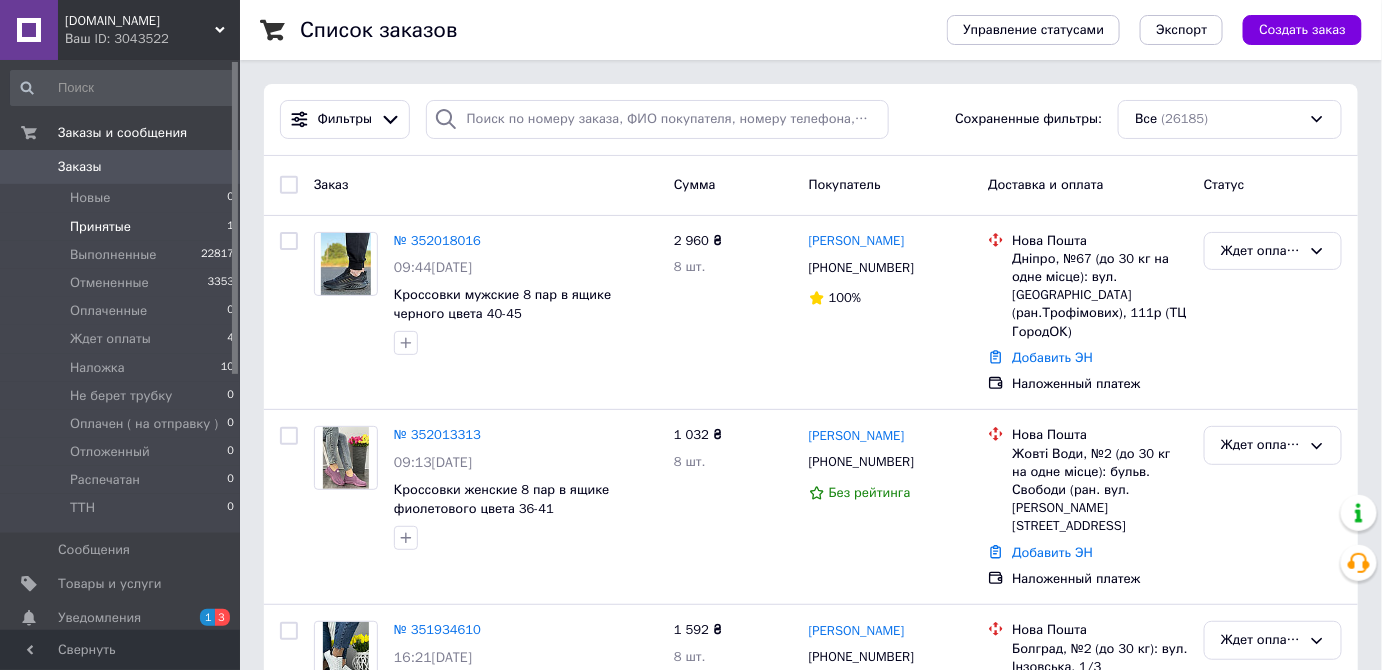 click on "Принятые" at bounding box center (100, 227) 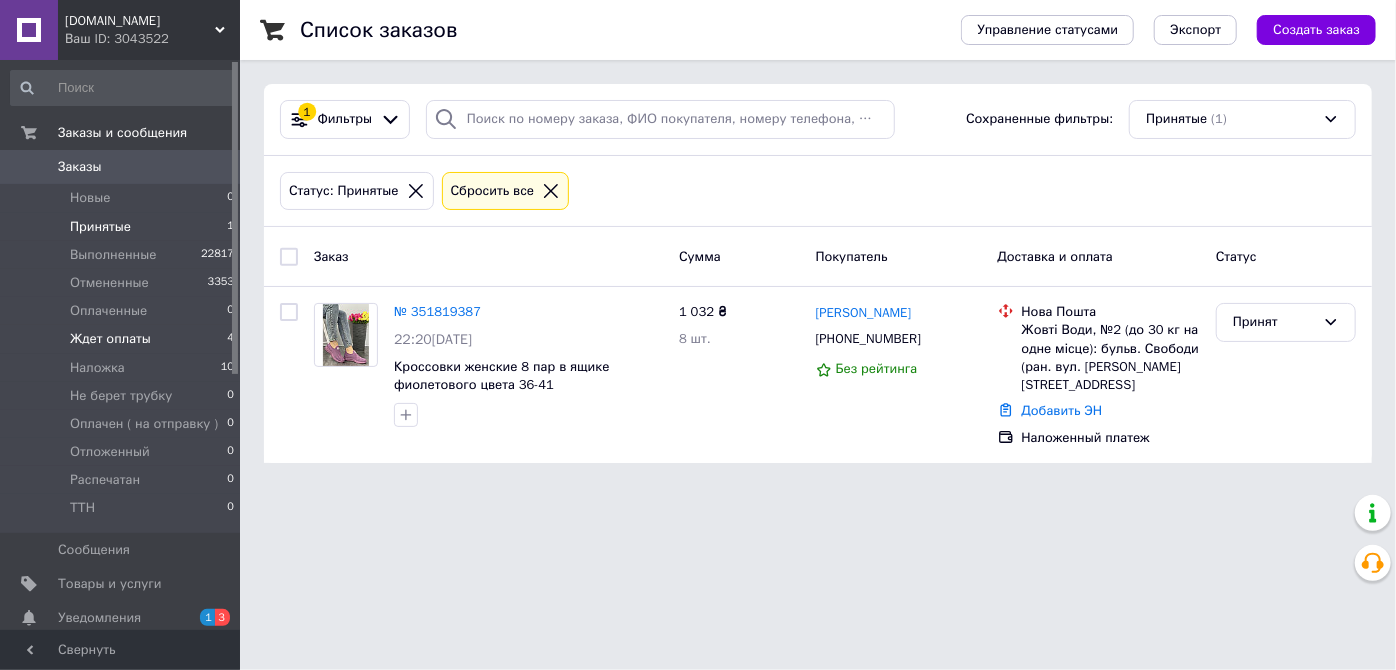 click on "Ждет оплаты" at bounding box center (110, 339) 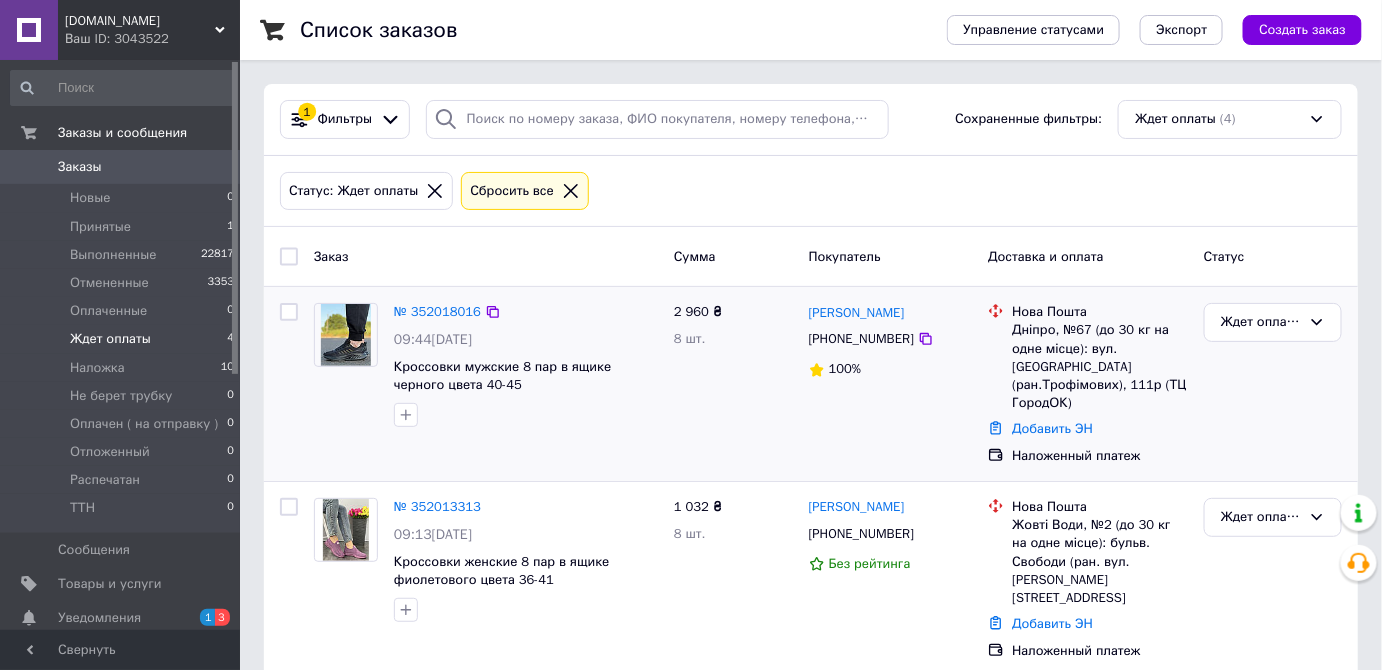 scroll, scrollTop: 317, scrollLeft: 0, axis: vertical 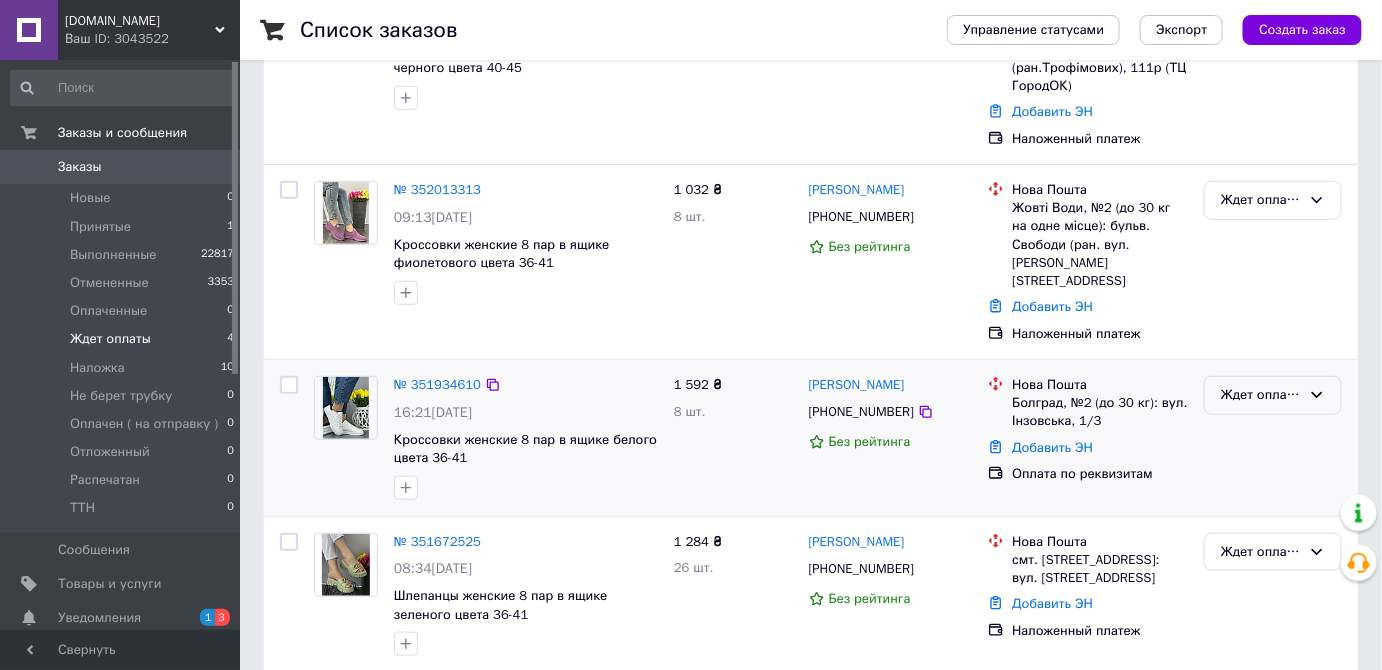 click on "Ждет оплаты" at bounding box center (1261, 395) 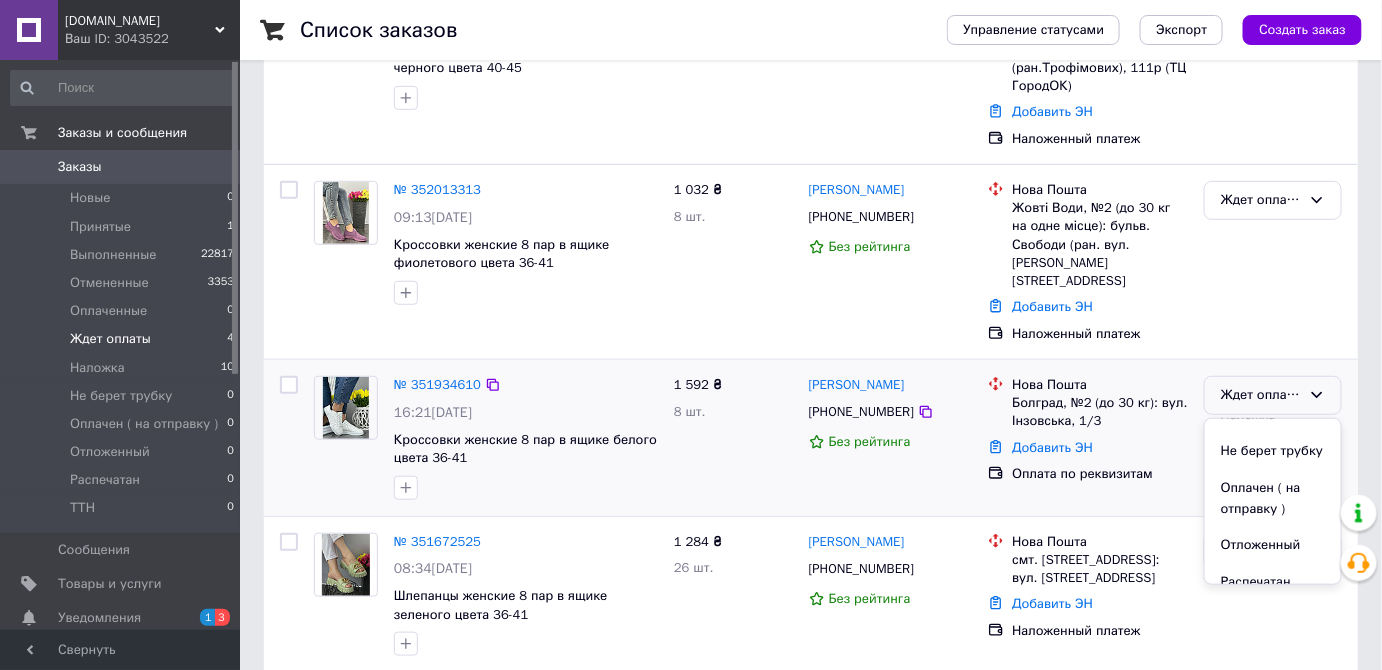 scroll, scrollTop: 204, scrollLeft: 0, axis: vertical 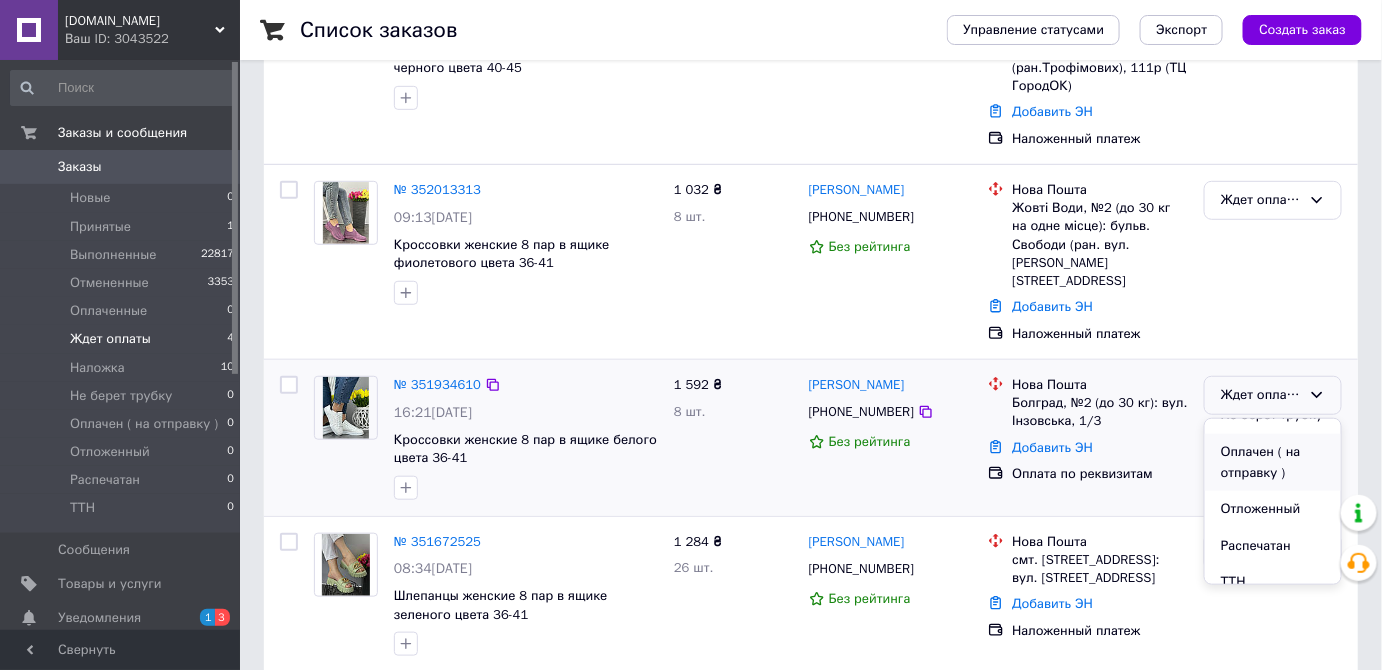 click on "Оплачен ( на отправку )" at bounding box center (1273, 462) 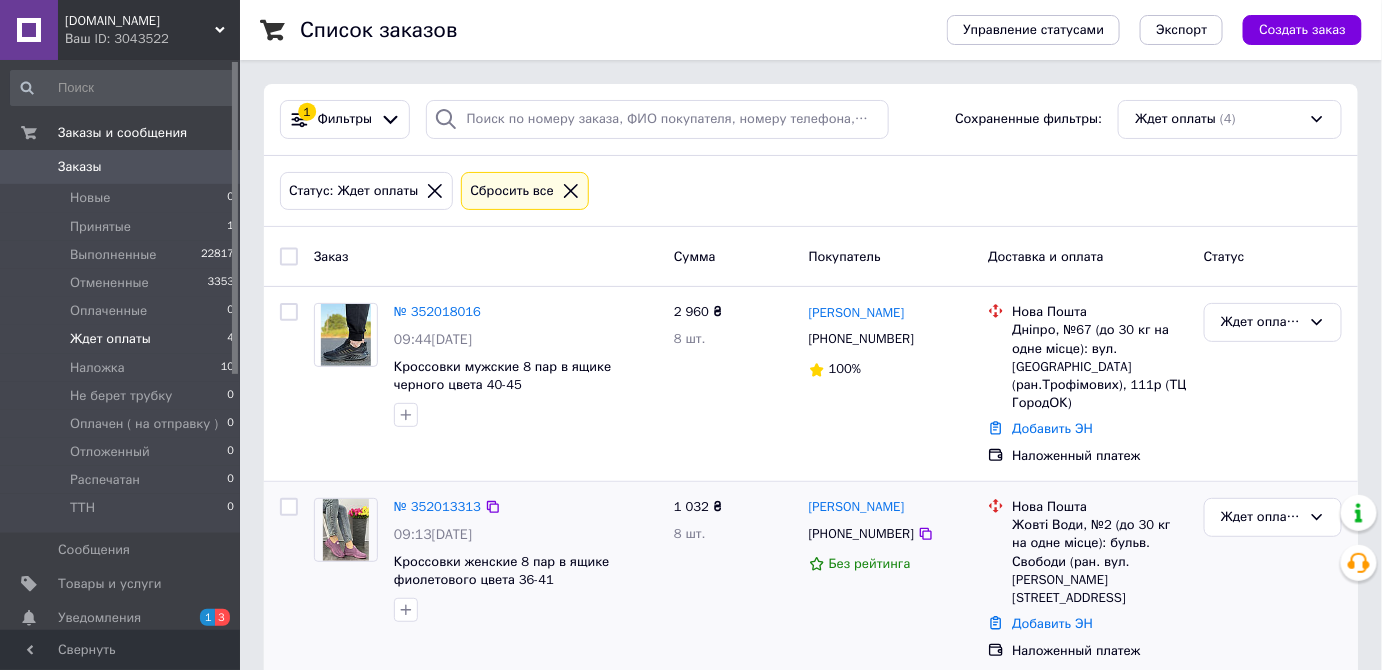 scroll, scrollTop: 317, scrollLeft: 0, axis: vertical 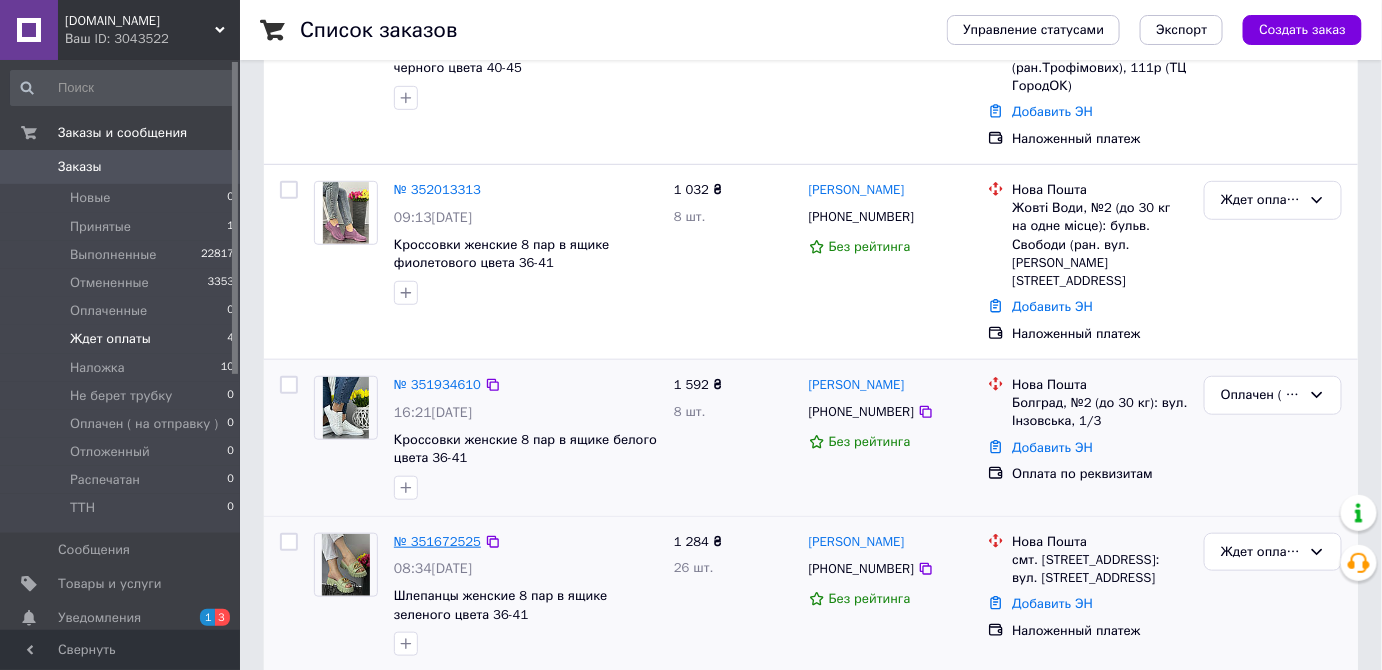 click on "№ 351672525" at bounding box center (437, 541) 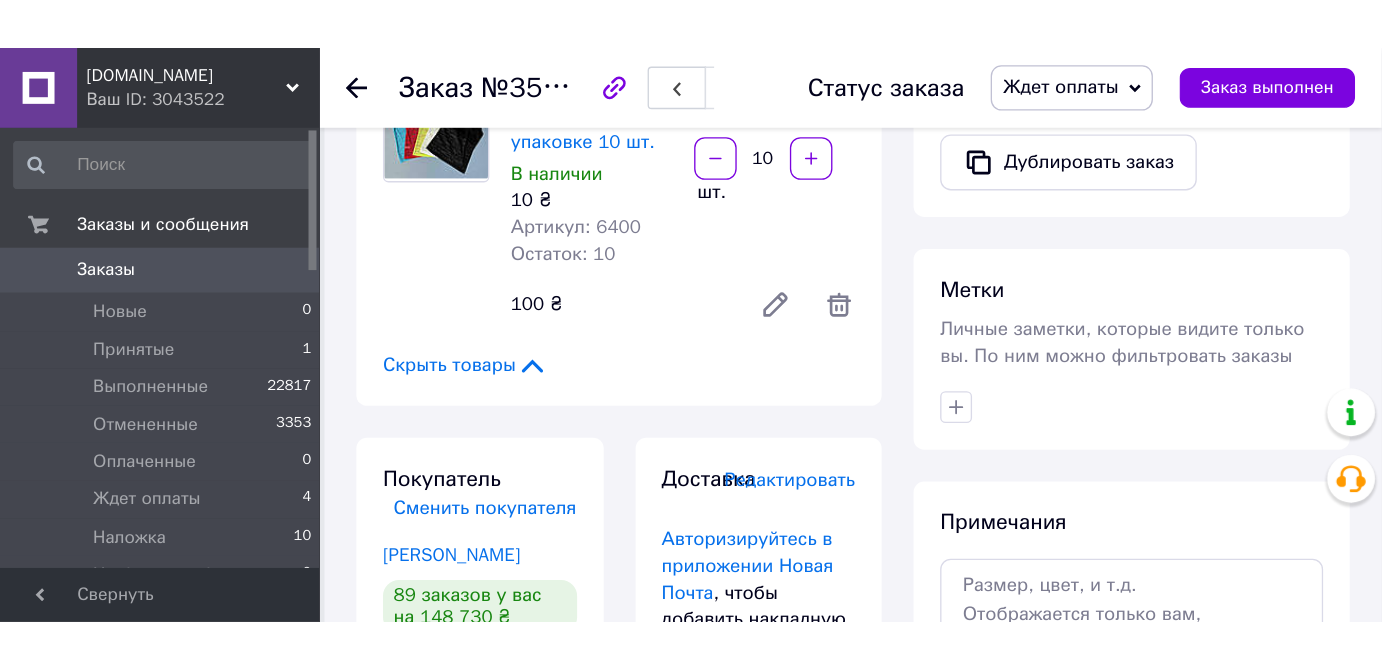 scroll, scrollTop: 722, scrollLeft: 0, axis: vertical 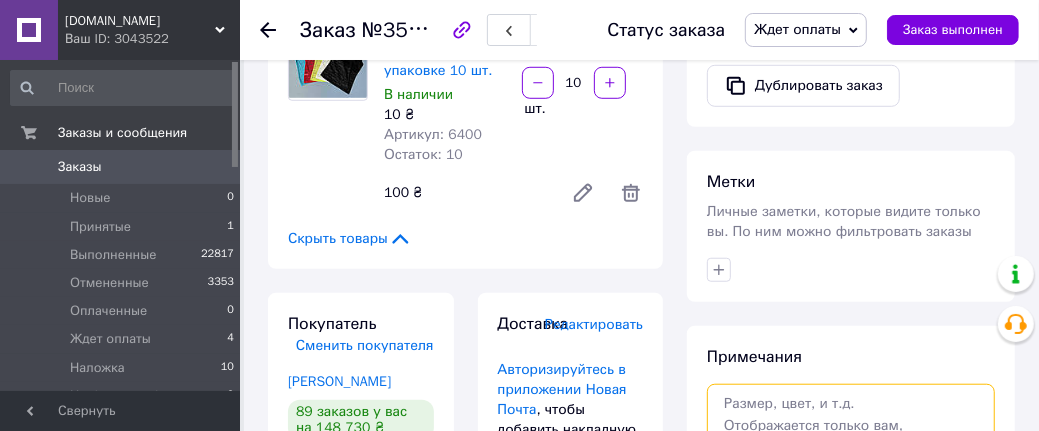 click at bounding box center (851, 437) 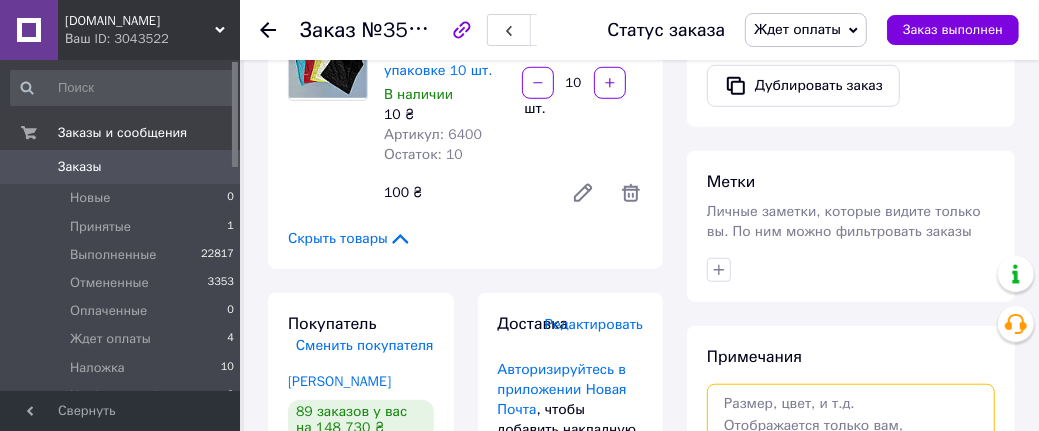 paste on "❗️" 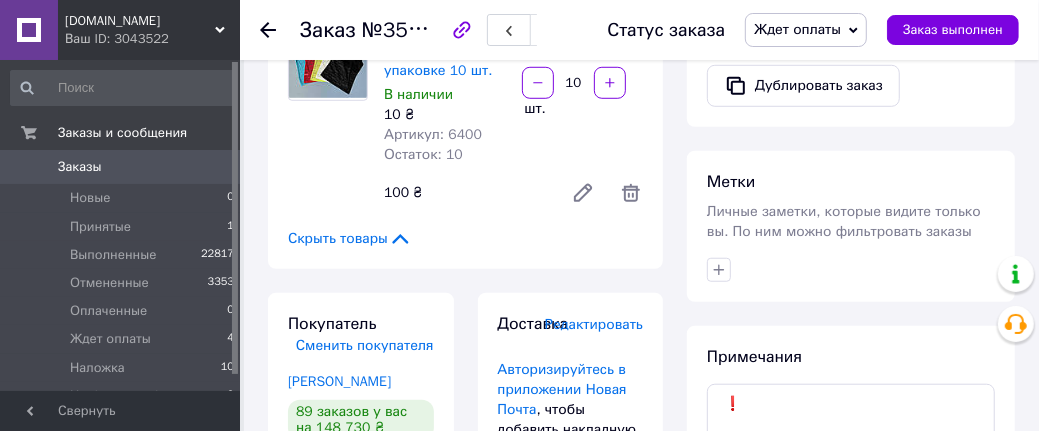 click on "Итого 3 товара 1 284 ₴ Доставка Необходимо уточнить Скидка Добавить Всего к оплате 1284 ₴ Действия Написать покупателю Viber Telegram WhatsApp Запрос на отзыв про компанию   Скопировать запрос на отзыв У вас есть 28 дней, чтобы отправить запрос на отзыв покупателю, скопировав ссылку.   Выдать чек   Скачать PDF   Печать PDF   Дублировать заказ Метки Личные заметки, которые видите только вы. По ним можно фильтровать заказы Примечания ❗️ Осталось 298 символов Очистить Сохранить" at bounding box center (851, -24) 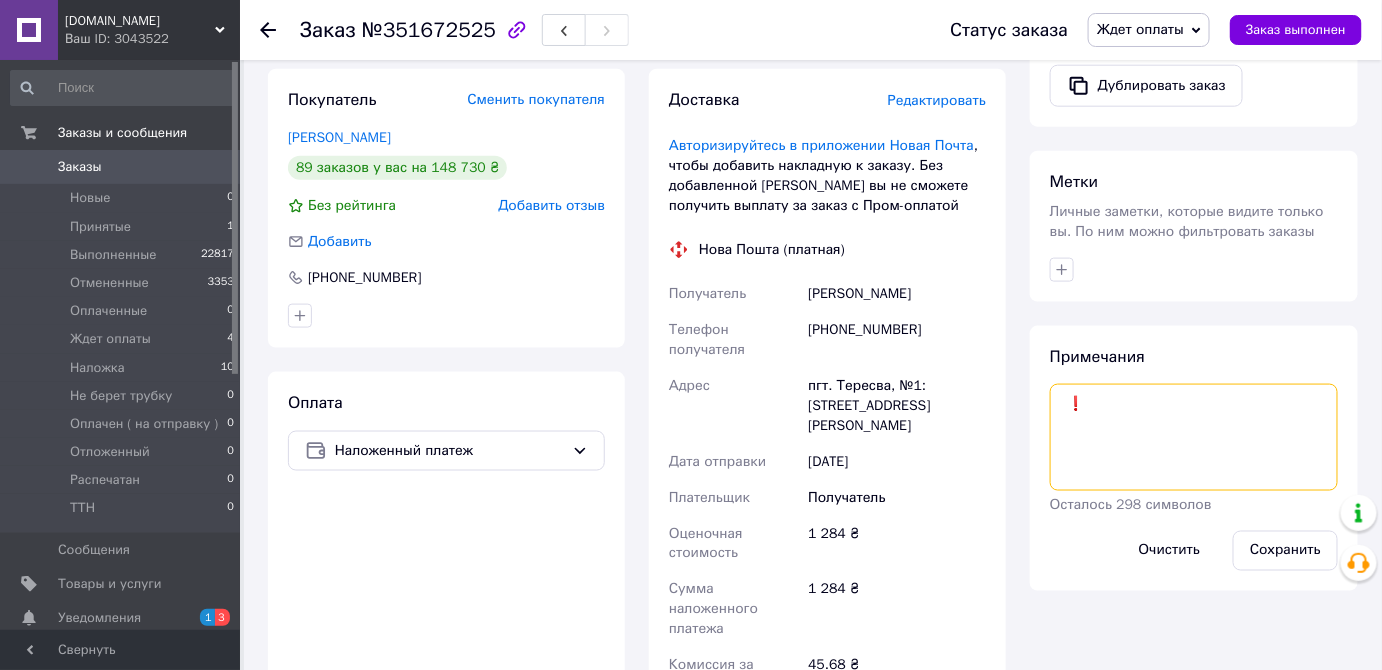 click on "❗️" at bounding box center (1194, 437) 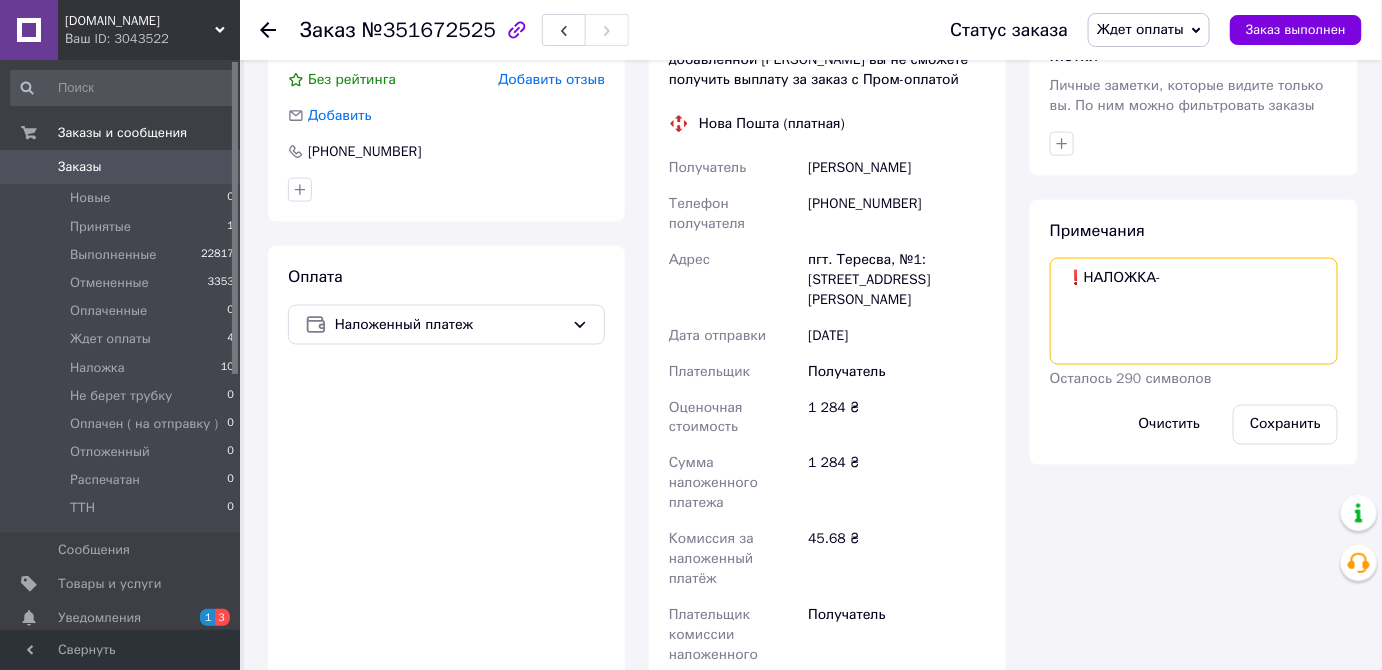 scroll, scrollTop: 847, scrollLeft: 0, axis: vertical 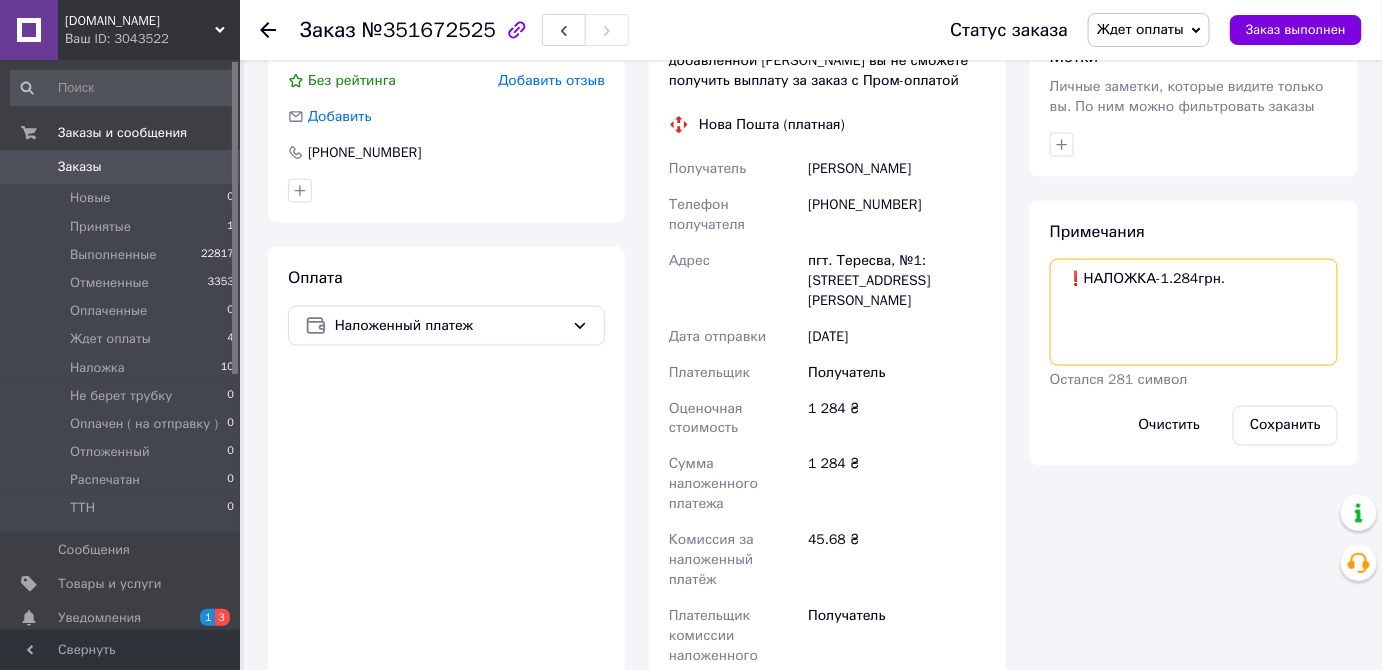 paste on "❗️" 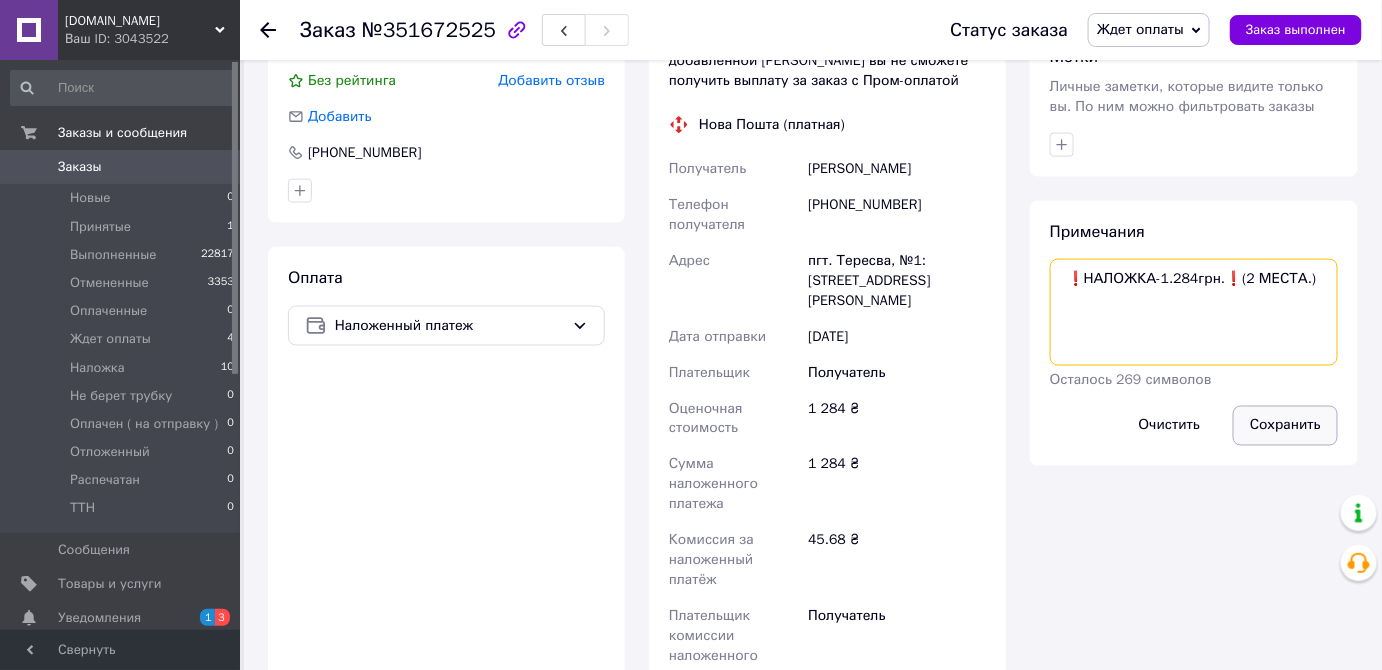type on "❗️НАЛОЖКА-1.284грн.❗️(2 МЕСТА.)" 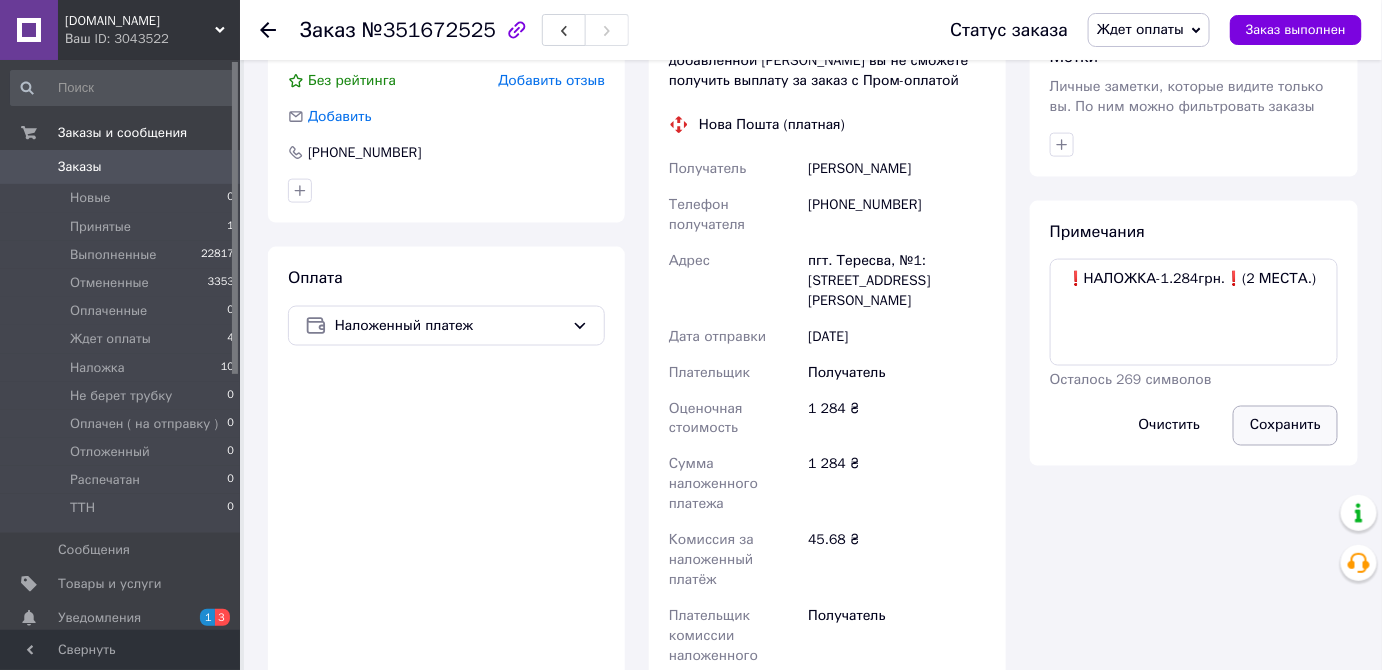 click on "Сохранить" at bounding box center [1285, 426] 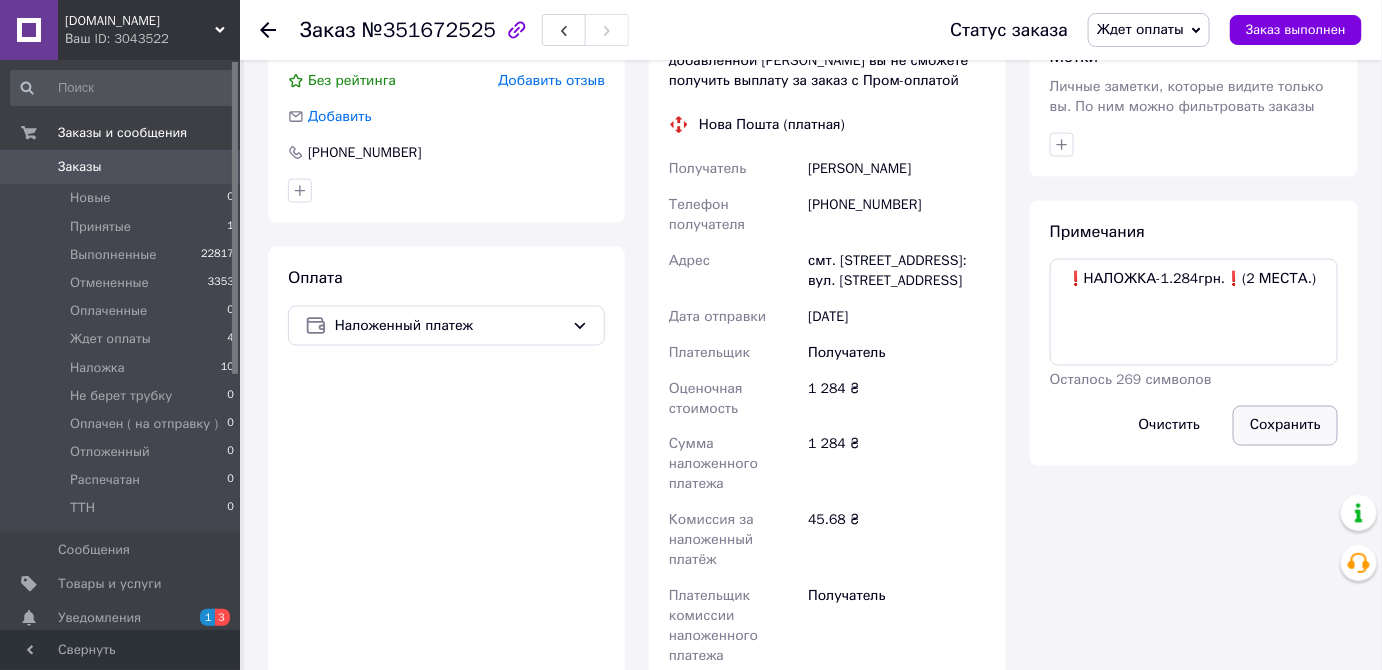 click on "Сохранить" at bounding box center (1285, 426) 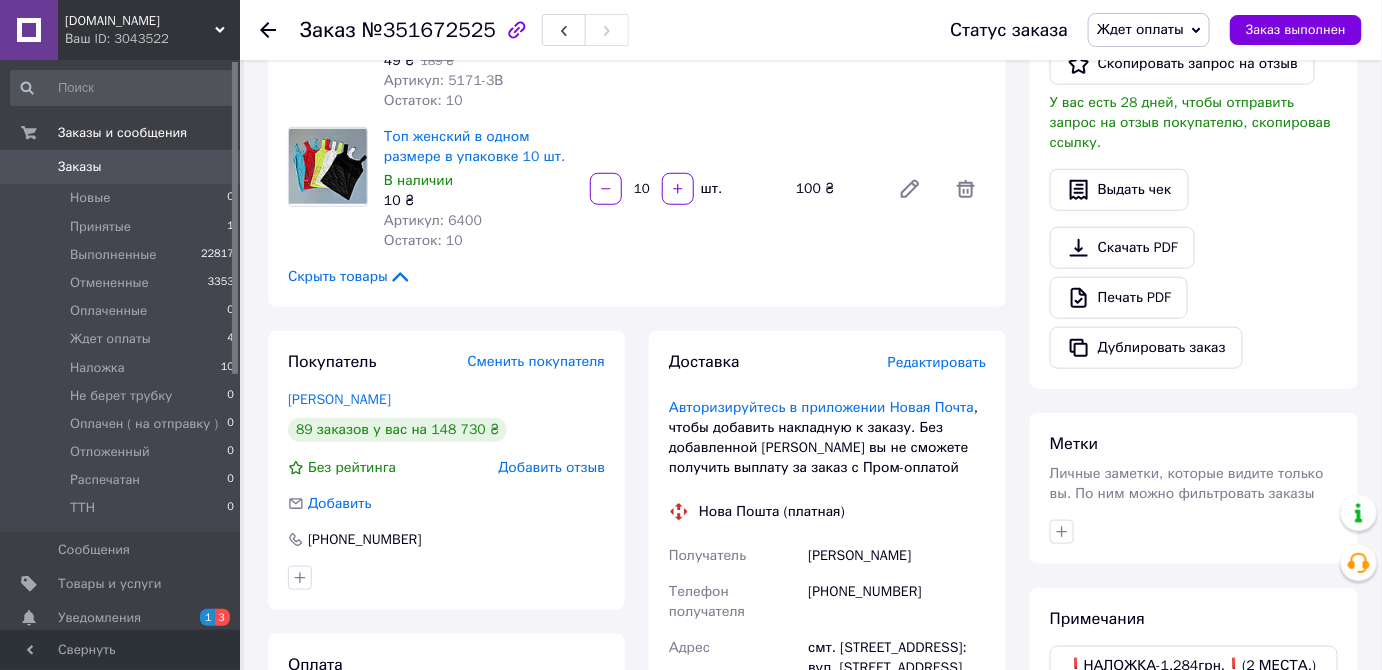 scroll, scrollTop: 429, scrollLeft: 0, axis: vertical 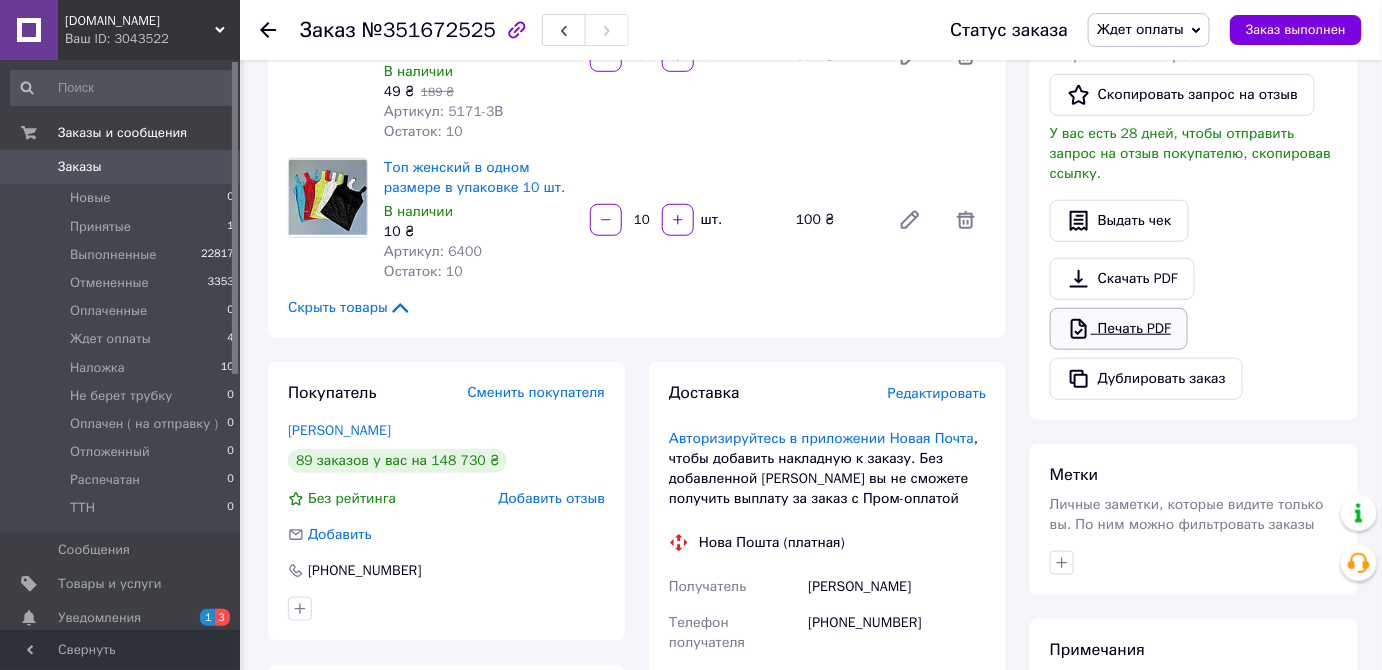 click on "Печать PDF" at bounding box center [1119, 329] 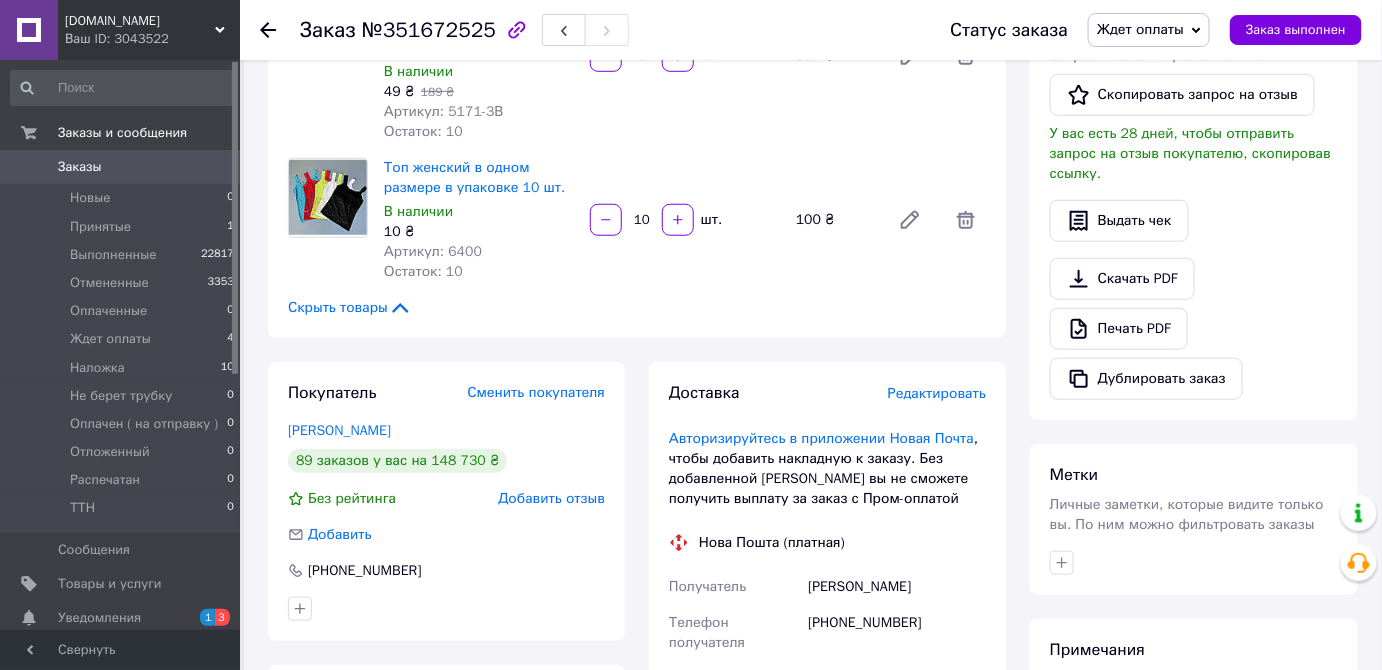 click on "Ждет оплаты" at bounding box center (1140, 29) 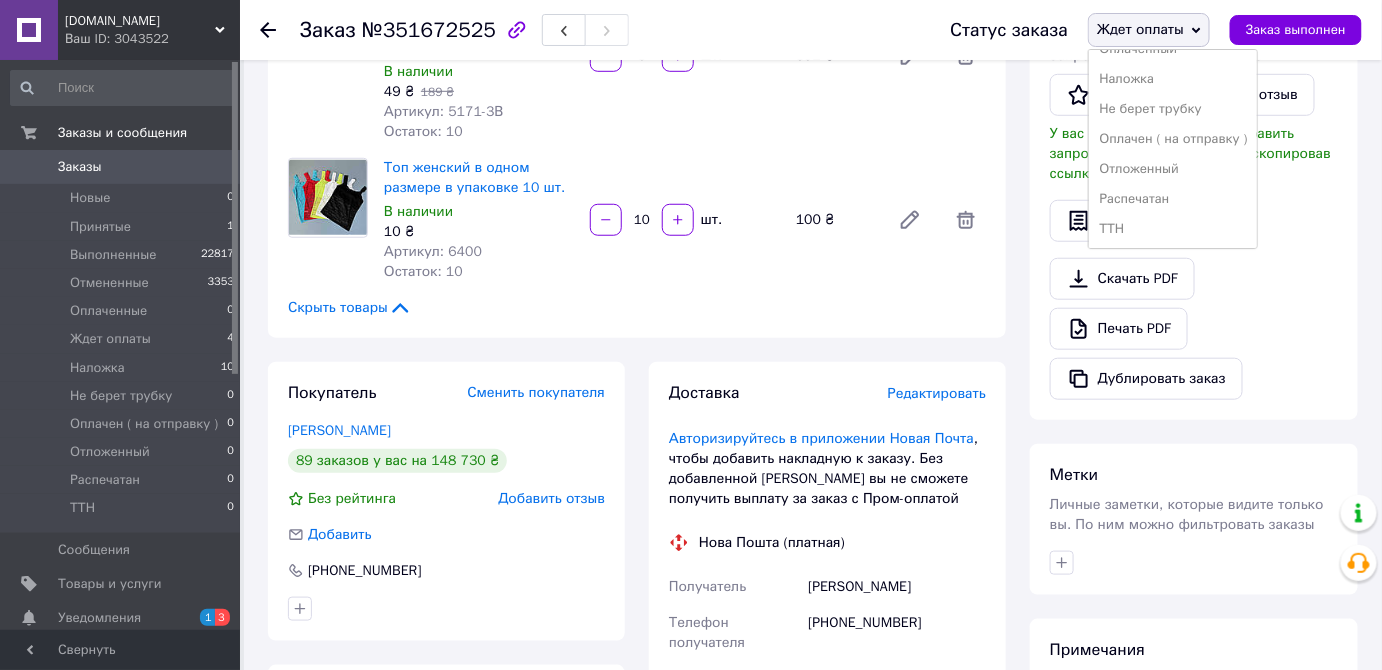 scroll, scrollTop: 110, scrollLeft: 0, axis: vertical 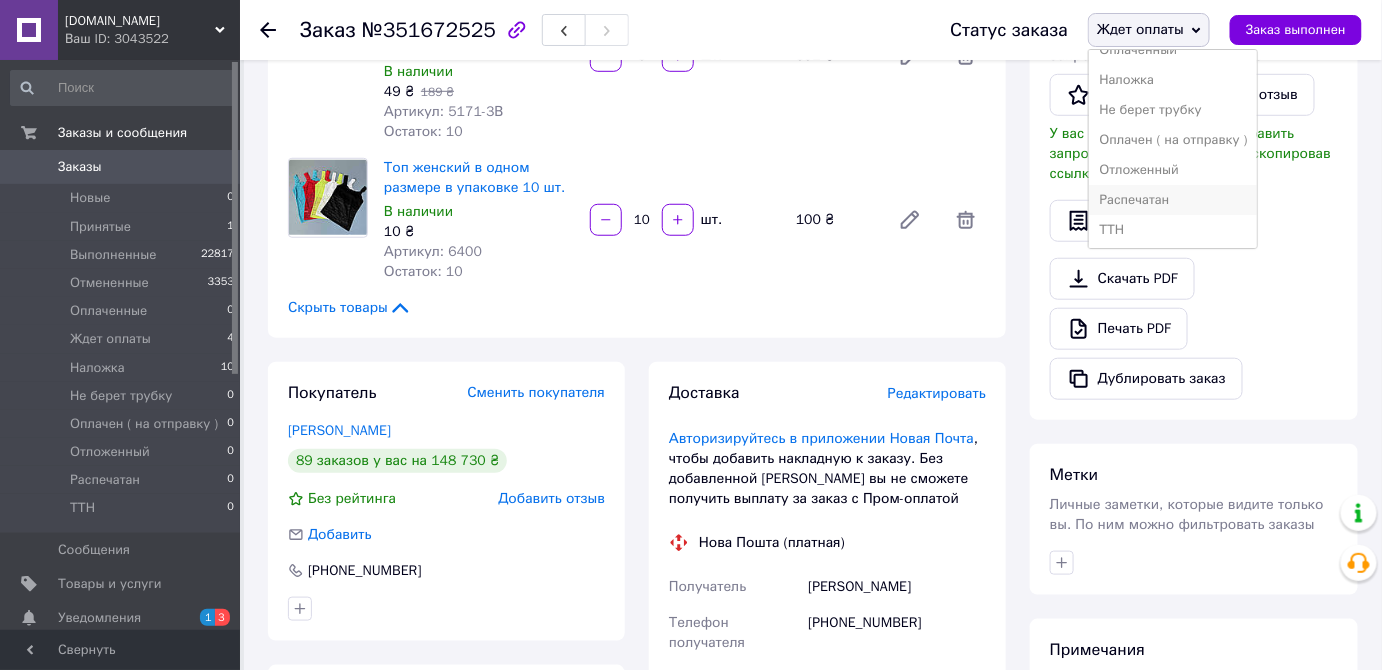 click on "Распечатан" at bounding box center (1173, 200) 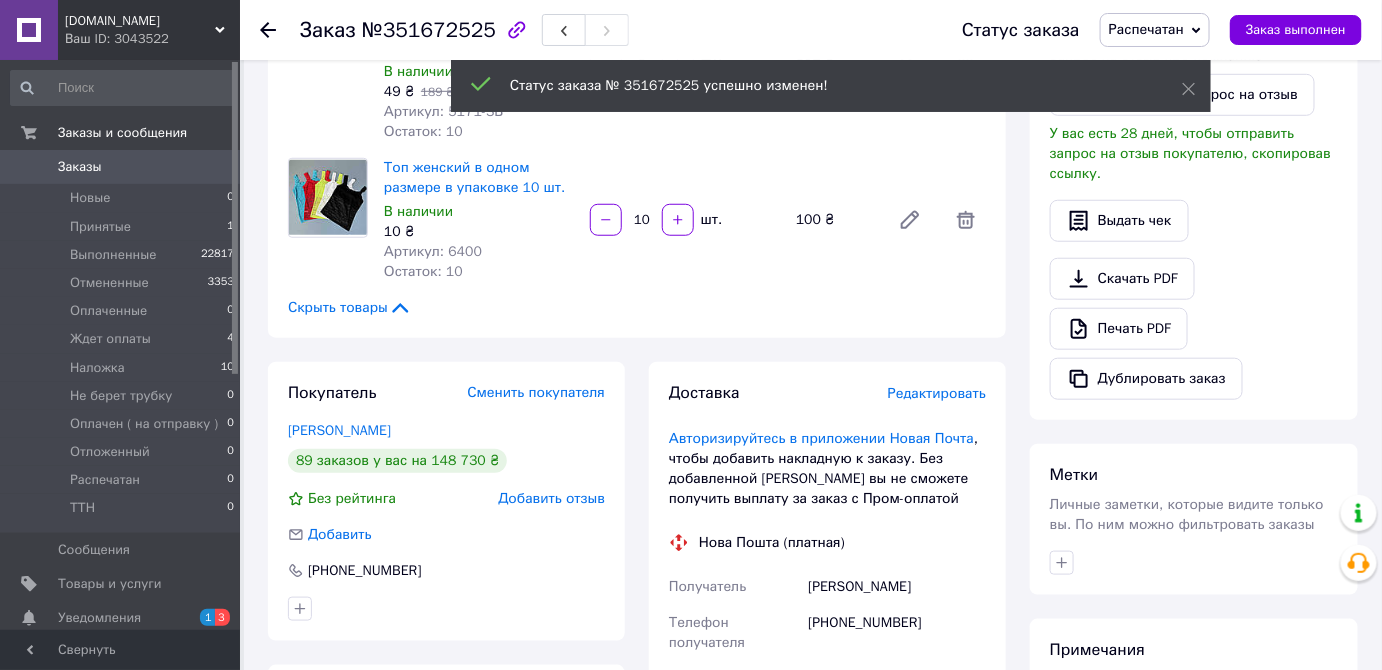 click 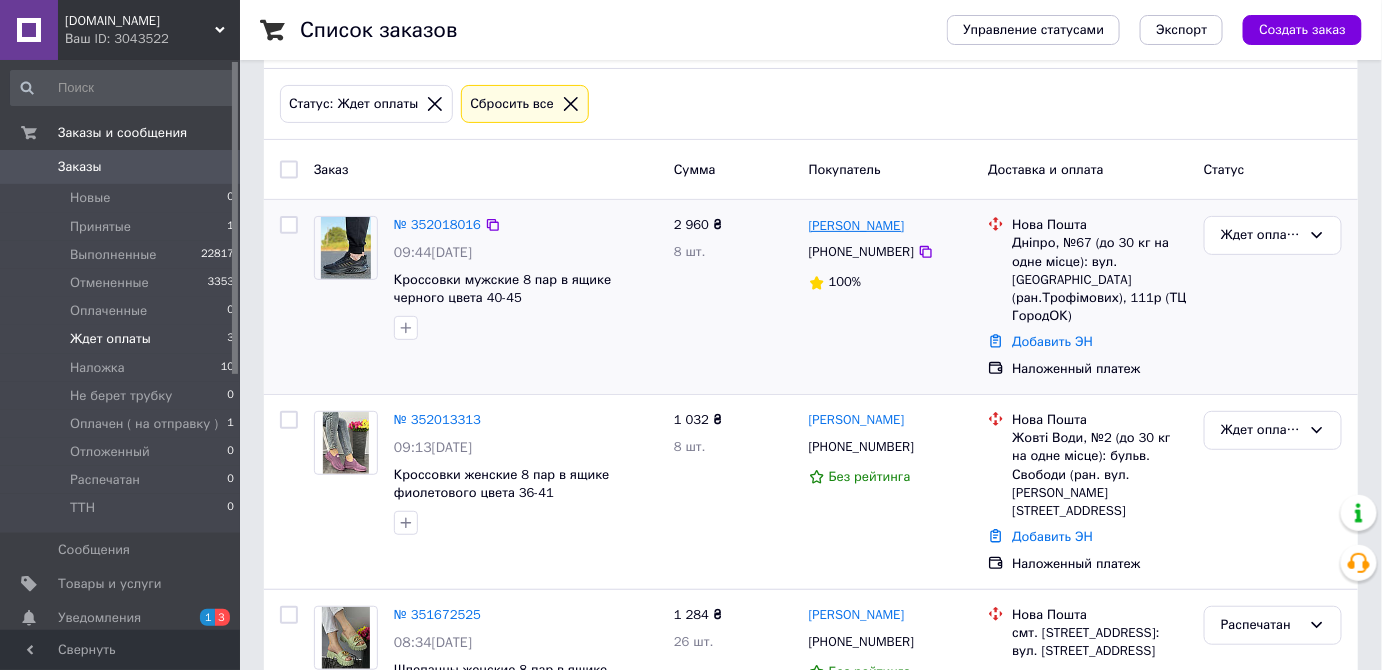 scroll, scrollTop: 88, scrollLeft: 0, axis: vertical 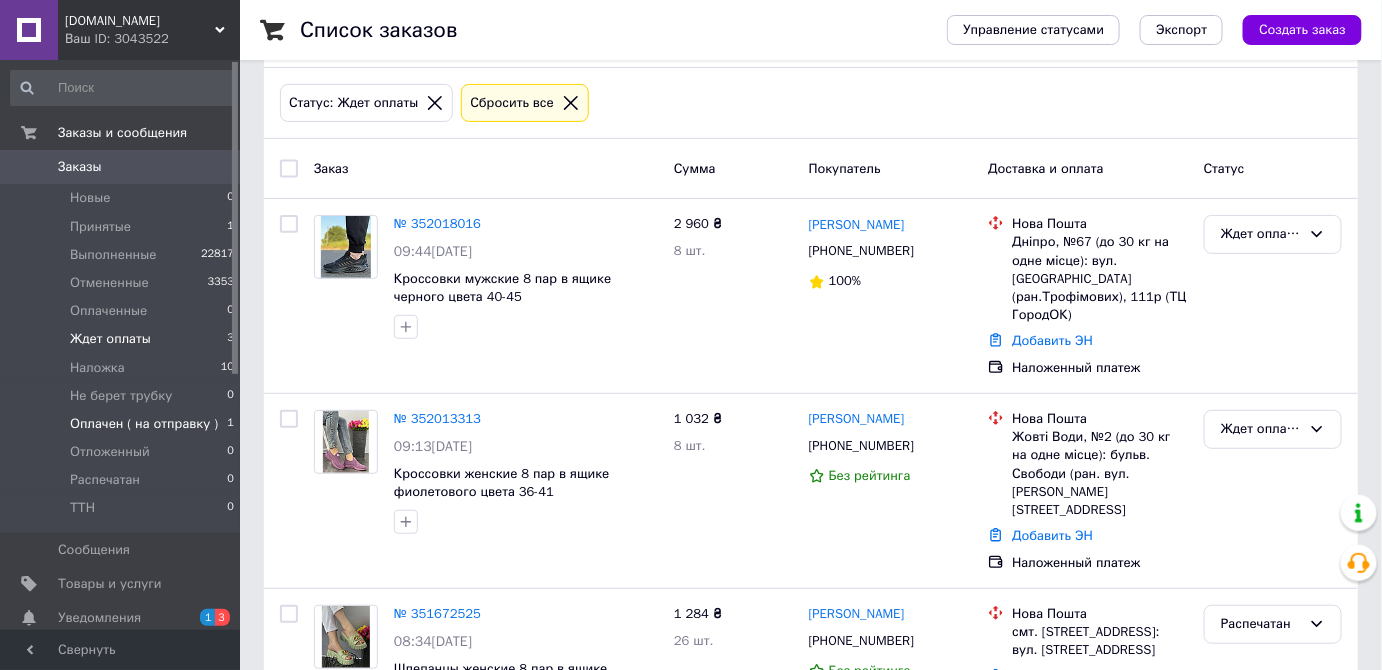 click on "Оплачен ( на отправку )" at bounding box center [144, 424] 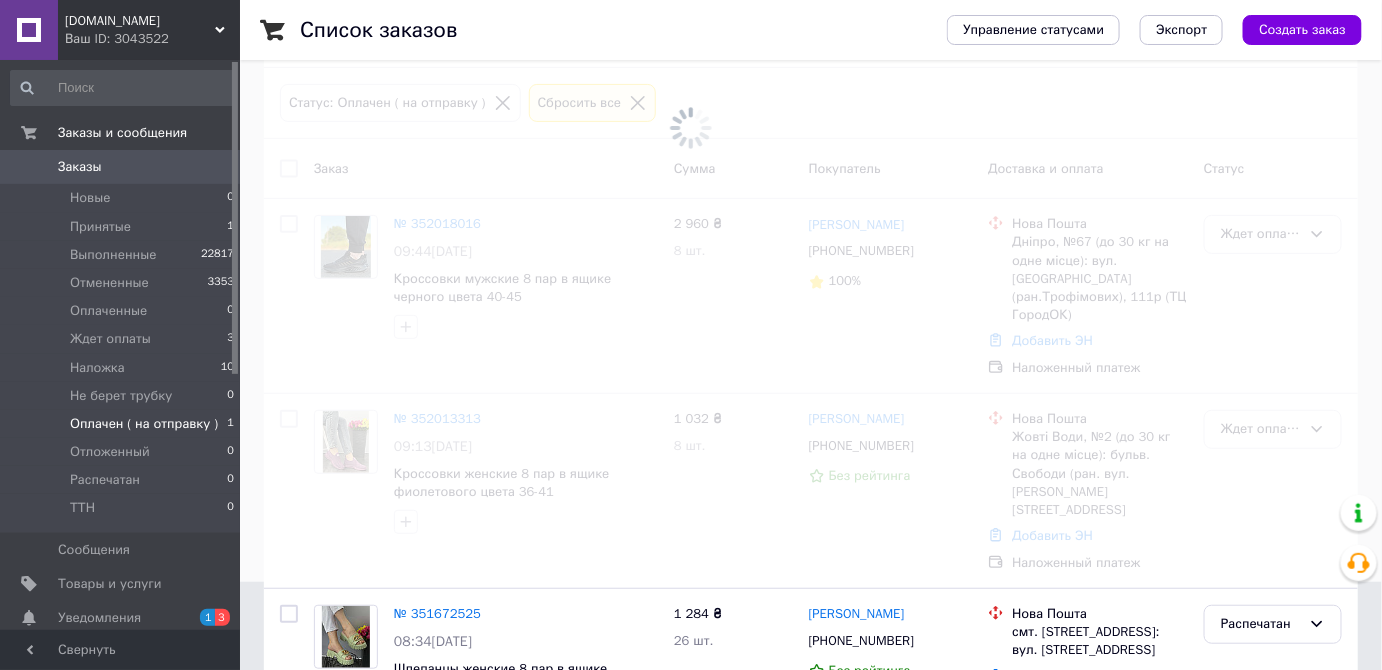 scroll, scrollTop: 0, scrollLeft: 0, axis: both 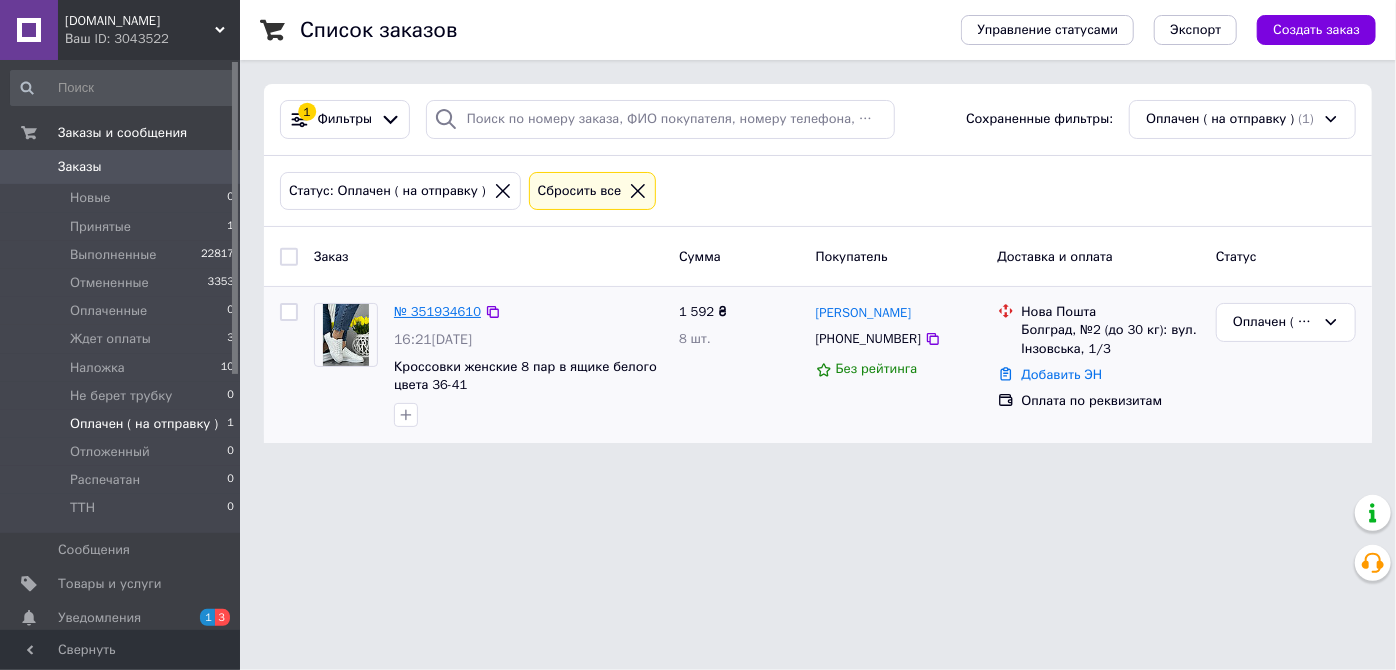 click on "№ 351934610" at bounding box center (437, 311) 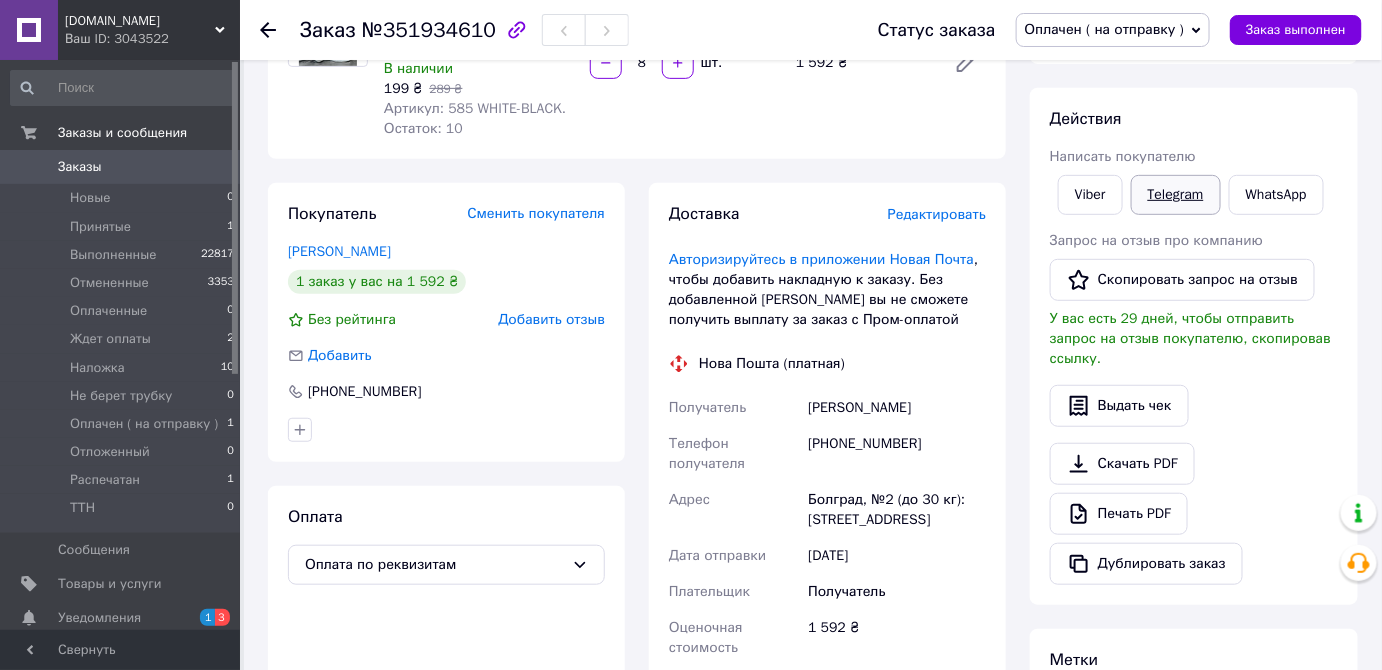 scroll, scrollTop: 243, scrollLeft: 0, axis: vertical 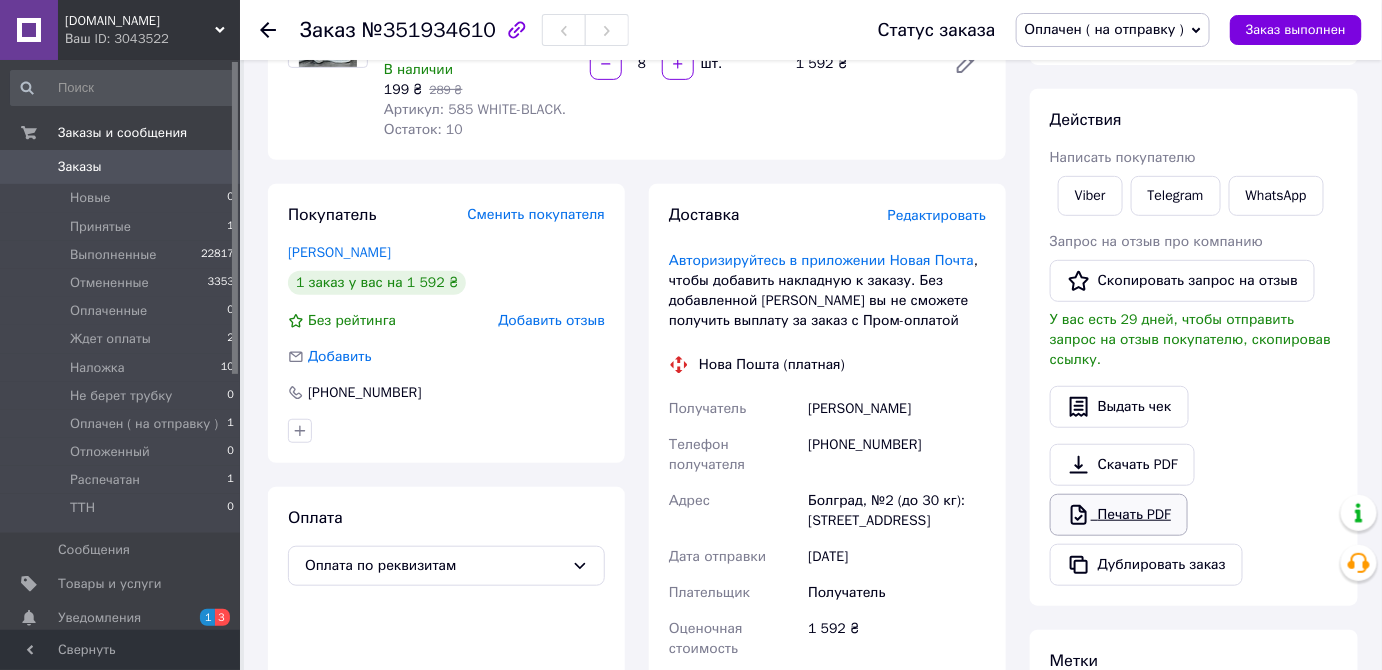 click on "Печать PDF" at bounding box center [1119, 515] 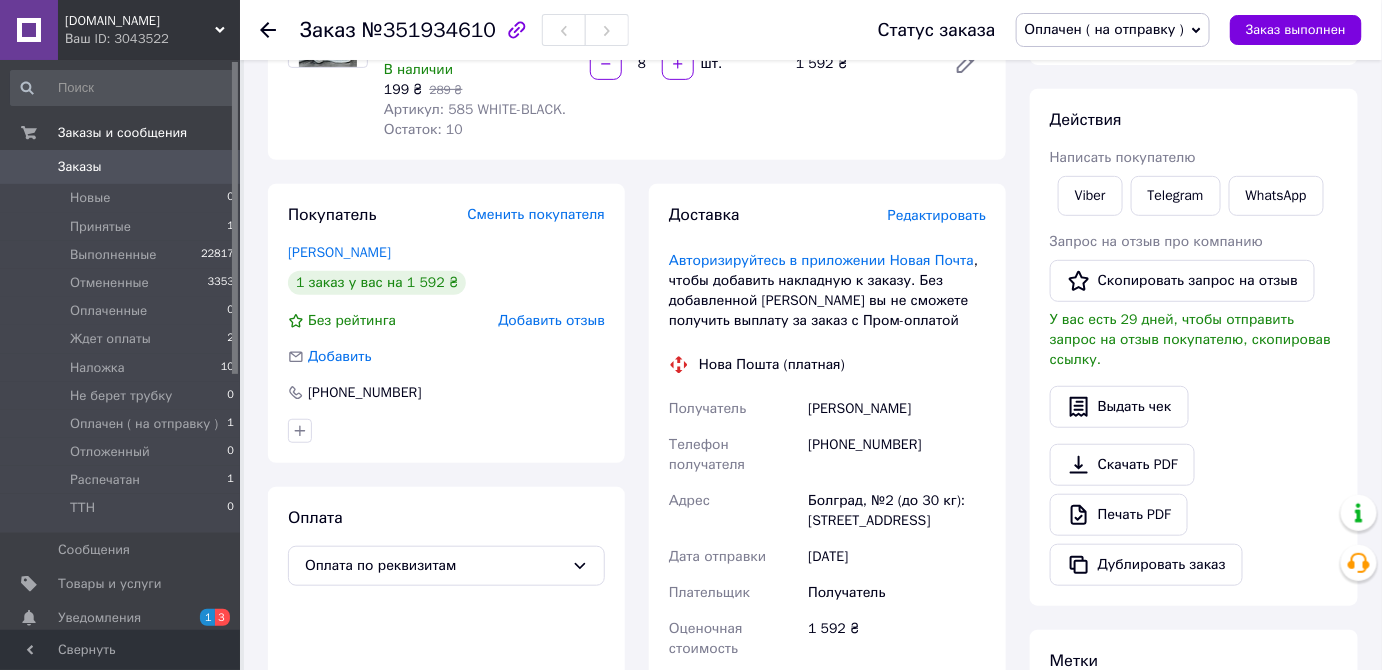 click on "Оплачен ( на отправку )" at bounding box center [1105, 29] 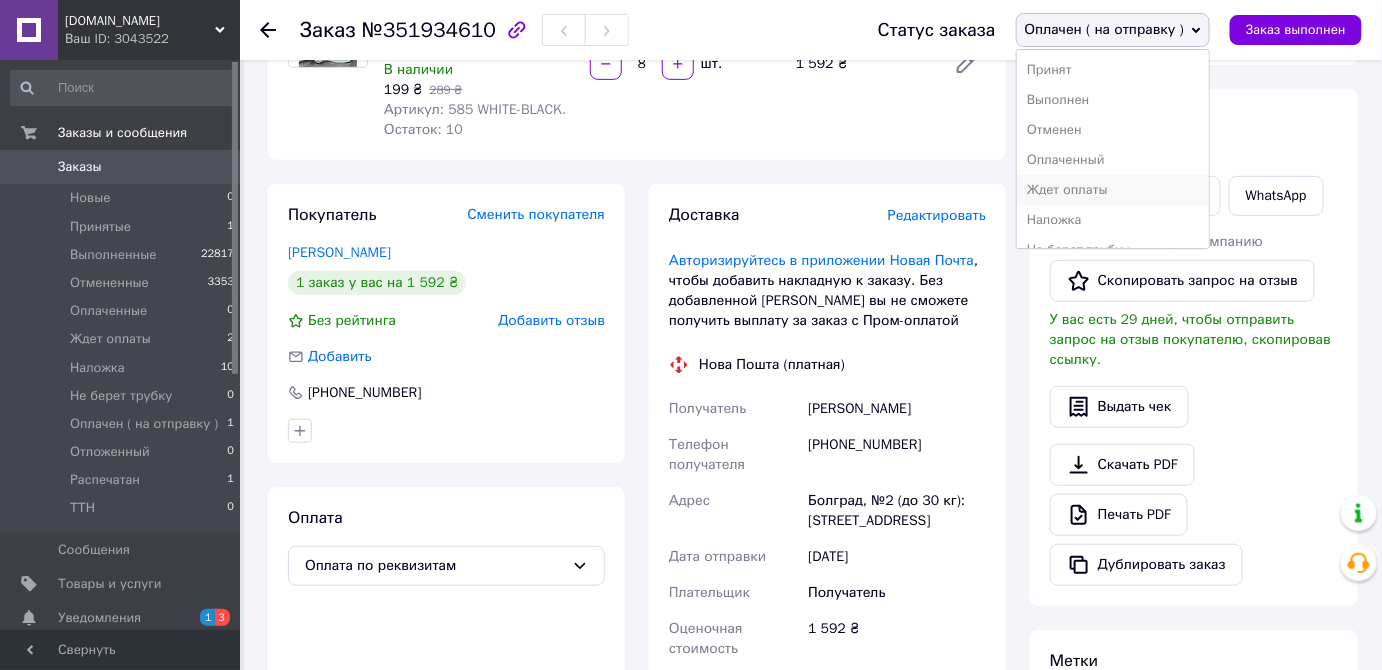 scroll, scrollTop: 111, scrollLeft: 0, axis: vertical 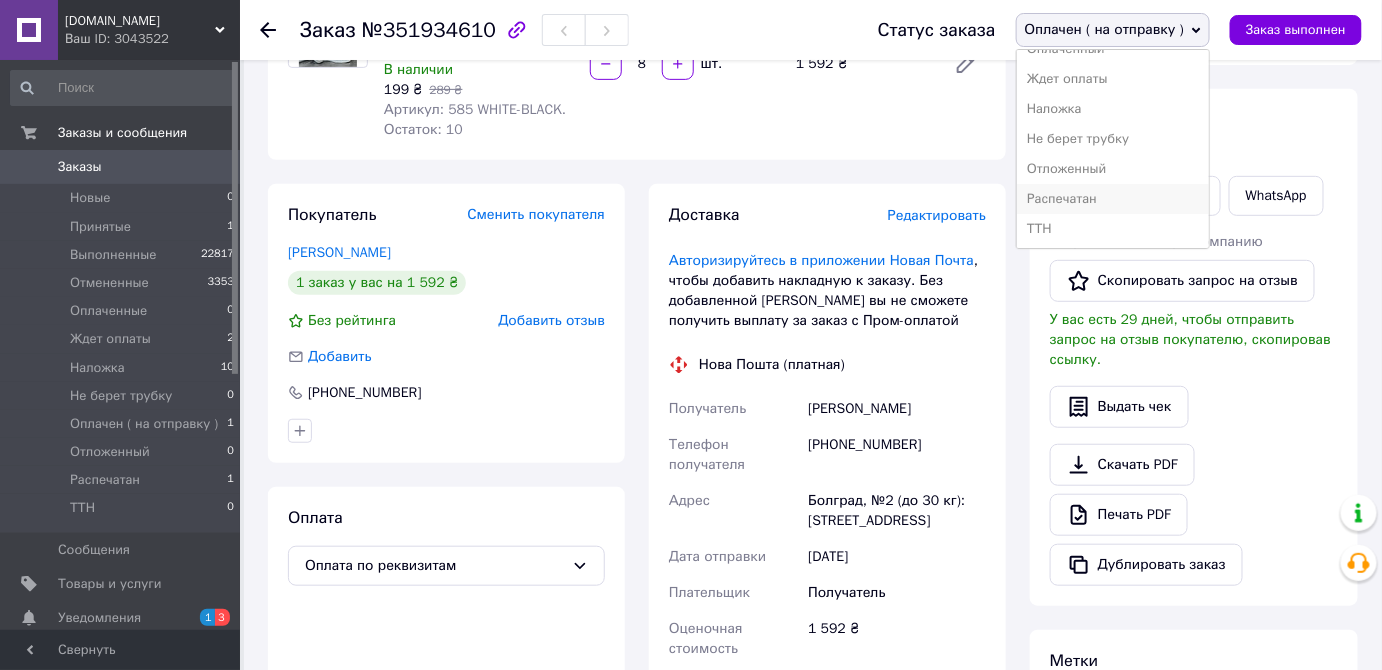 click on "Распечатан" at bounding box center [1113, 199] 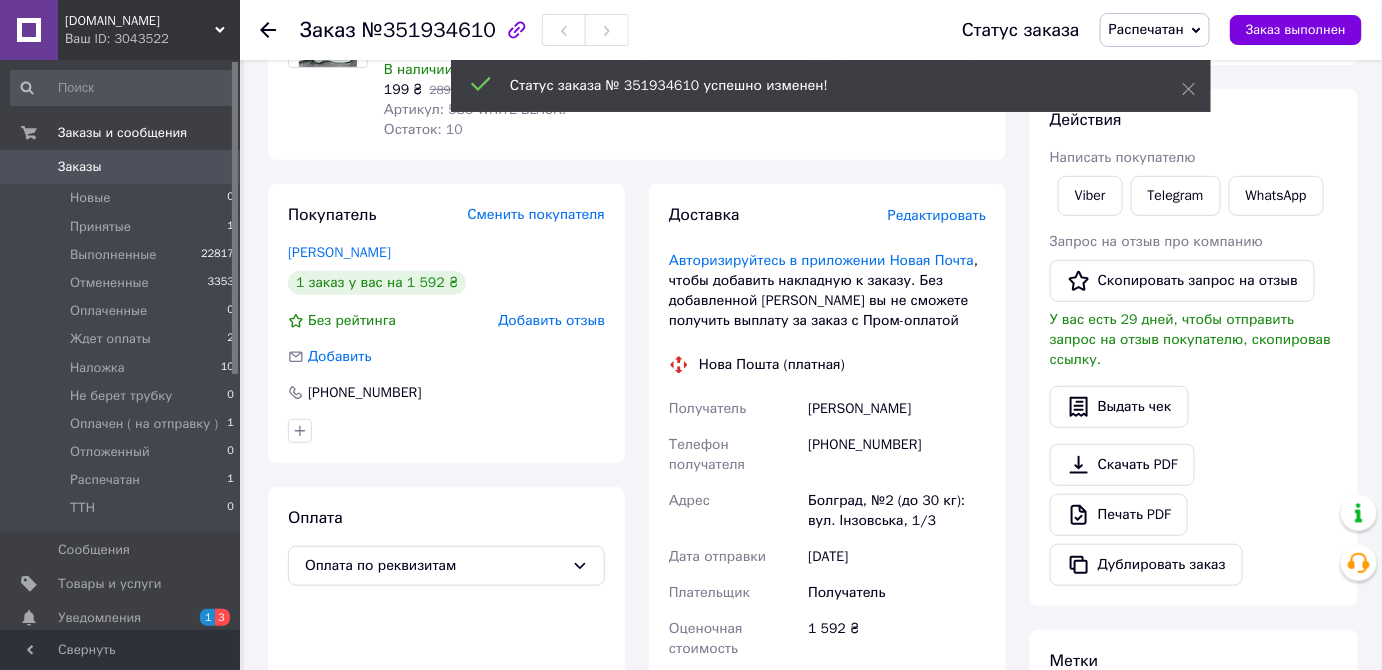 click 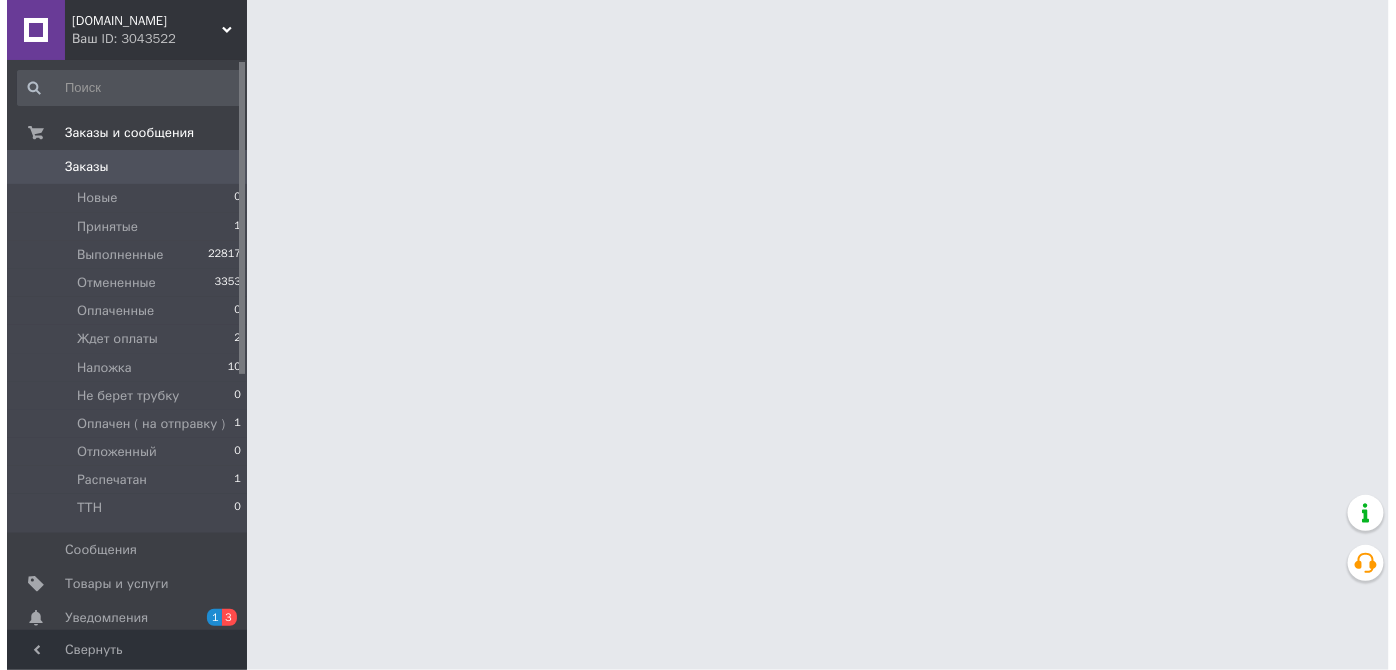 scroll, scrollTop: 0, scrollLeft: 0, axis: both 